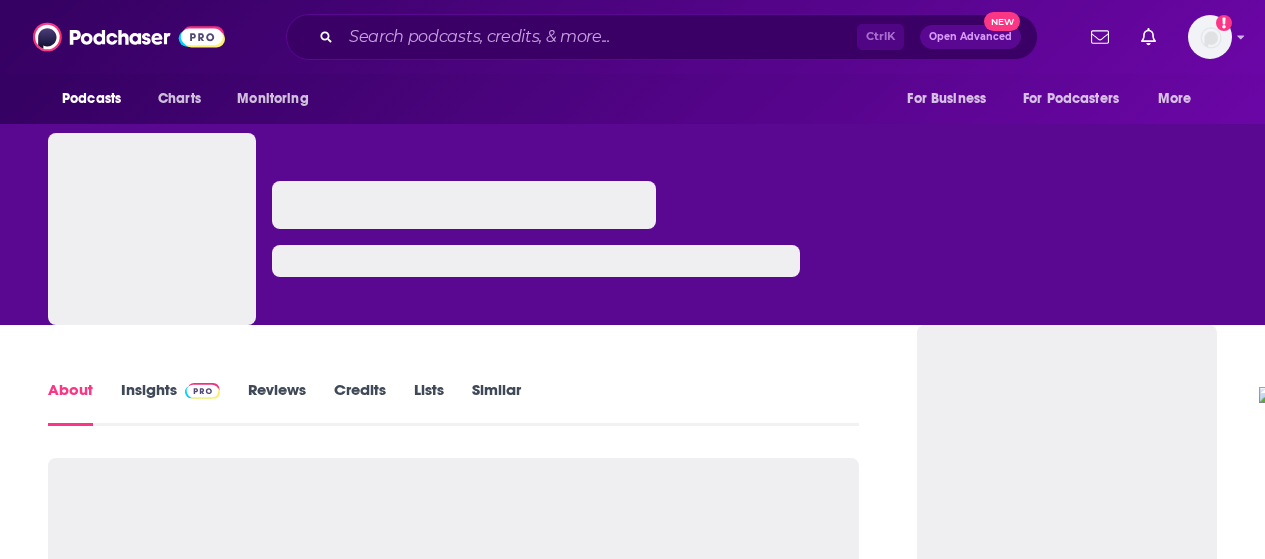 scroll, scrollTop: 0, scrollLeft: 0, axis: both 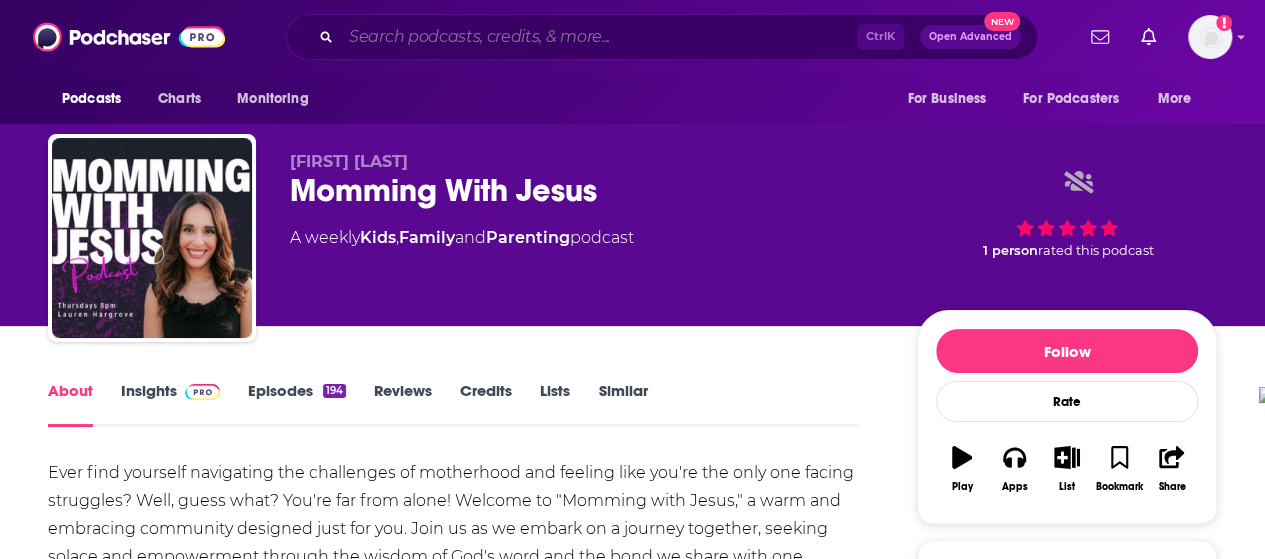 click at bounding box center [599, 37] 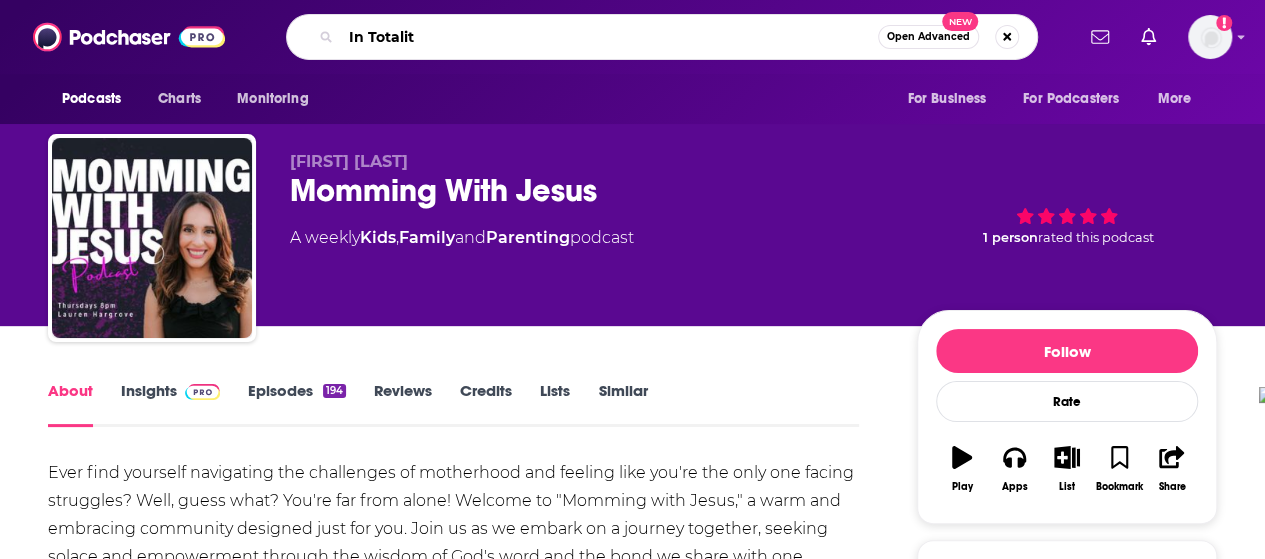 type on "In Totality" 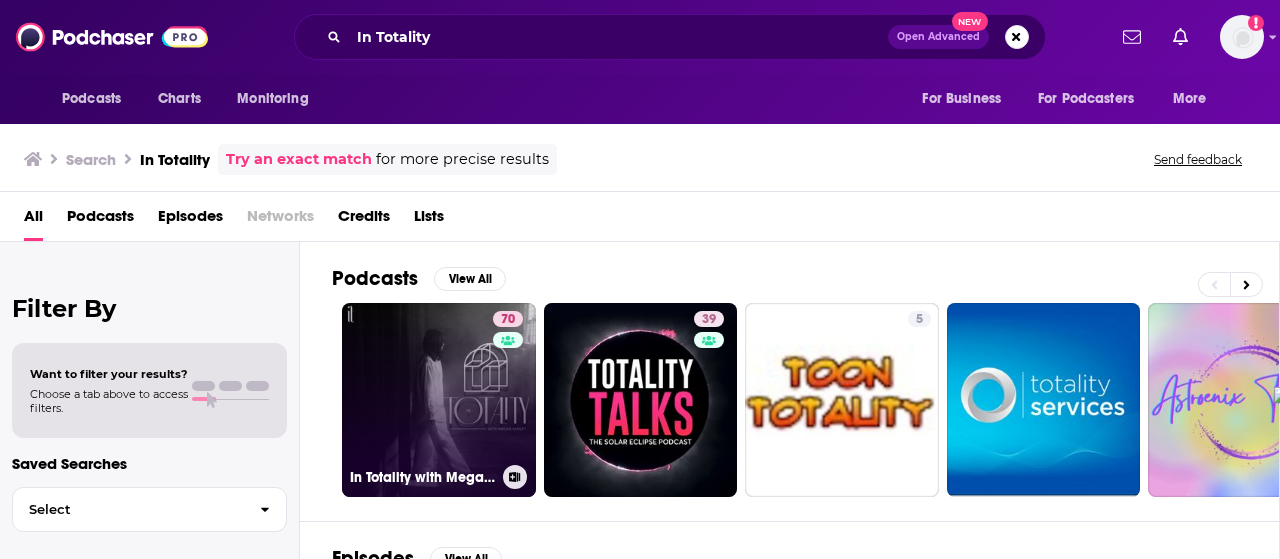 click on "[NUMBER] In Totality with [FIRST] [LAST]" at bounding box center [439, 400] 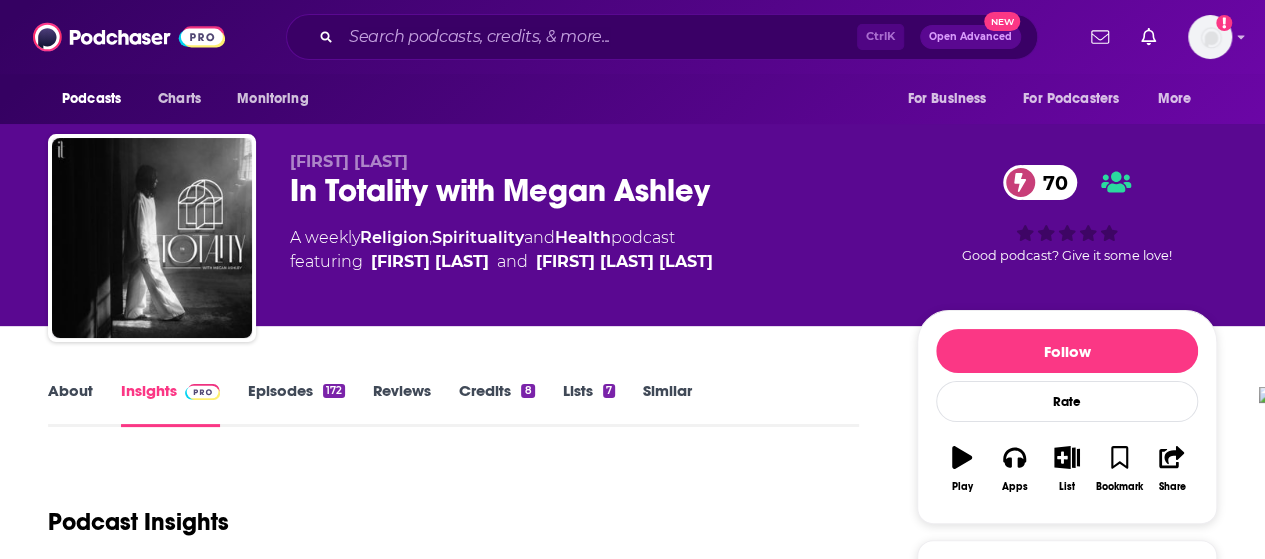 click on "About" at bounding box center [70, 404] 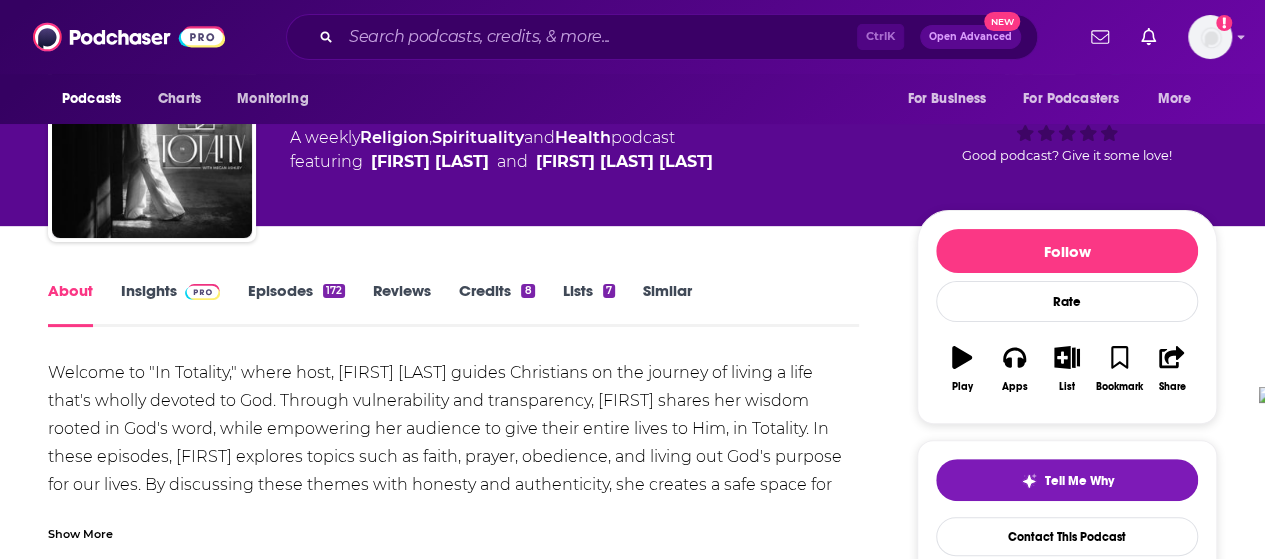 scroll, scrollTop: 200, scrollLeft: 0, axis: vertical 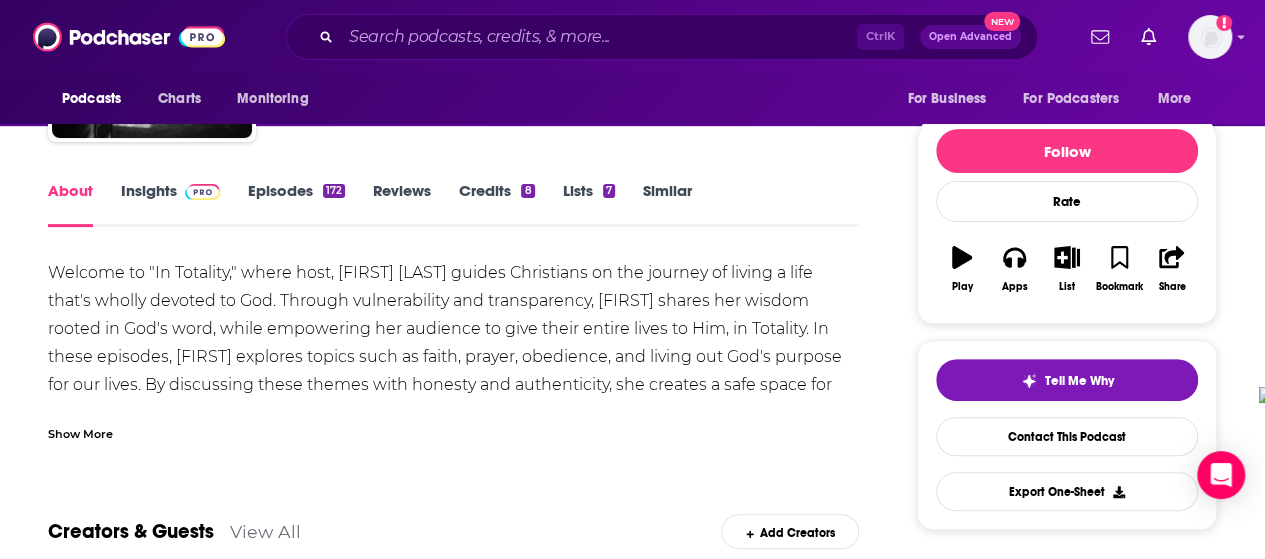 click on "Show More" at bounding box center [80, 432] 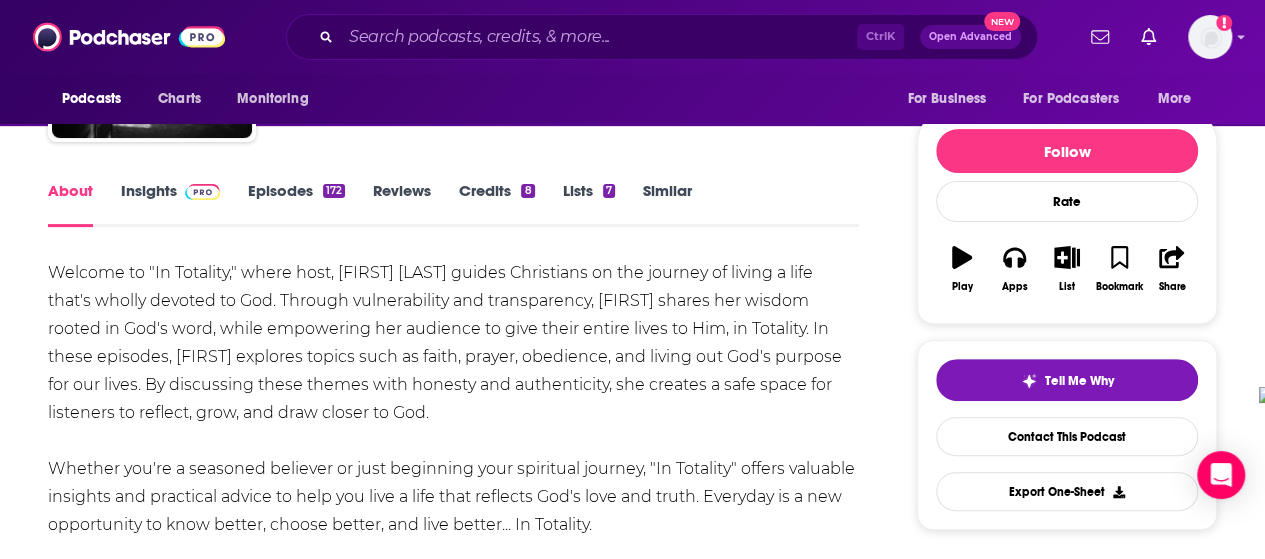 scroll, scrollTop: 100, scrollLeft: 0, axis: vertical 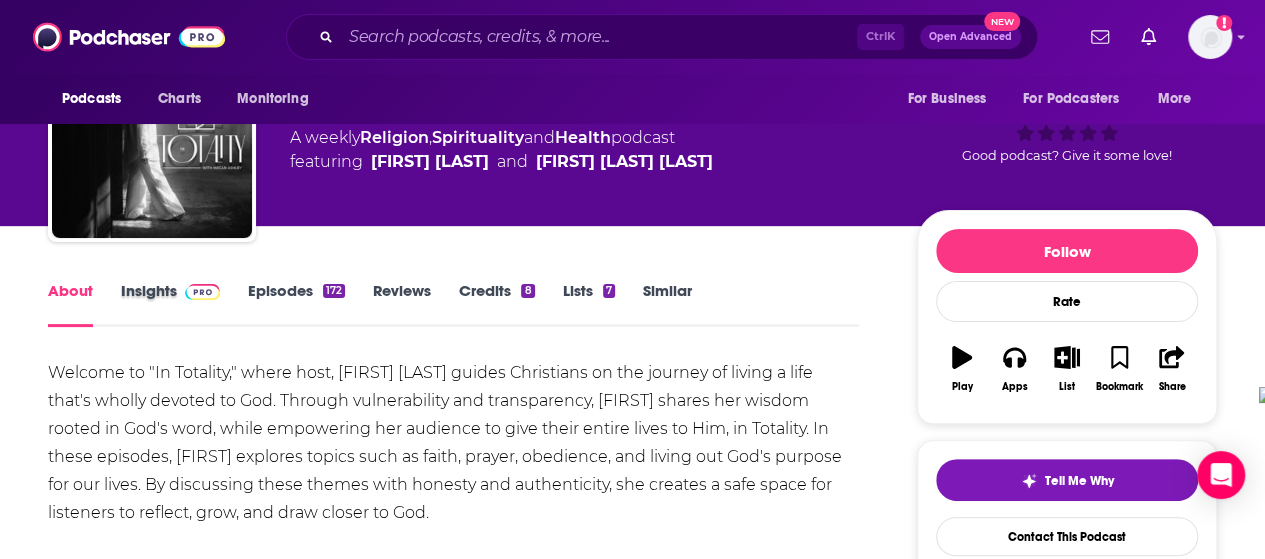 click on "Insights" at bounding box center [184, 304] 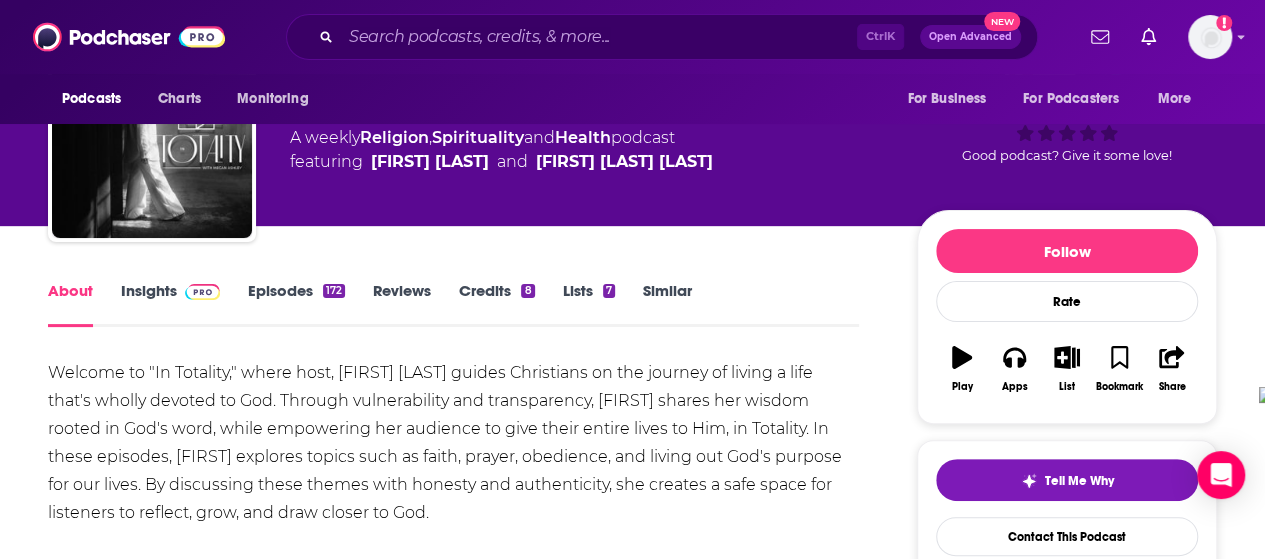 click at bounding box center [198, 290] 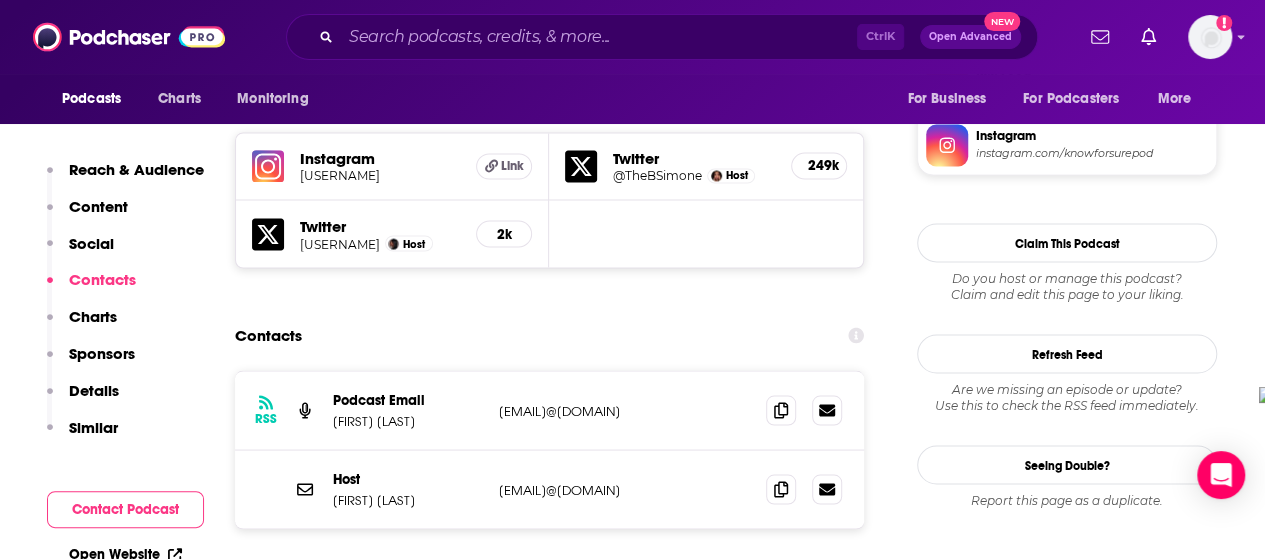 scroll, scrollTop: 1600, scrollLeft: 0, axis: vertical 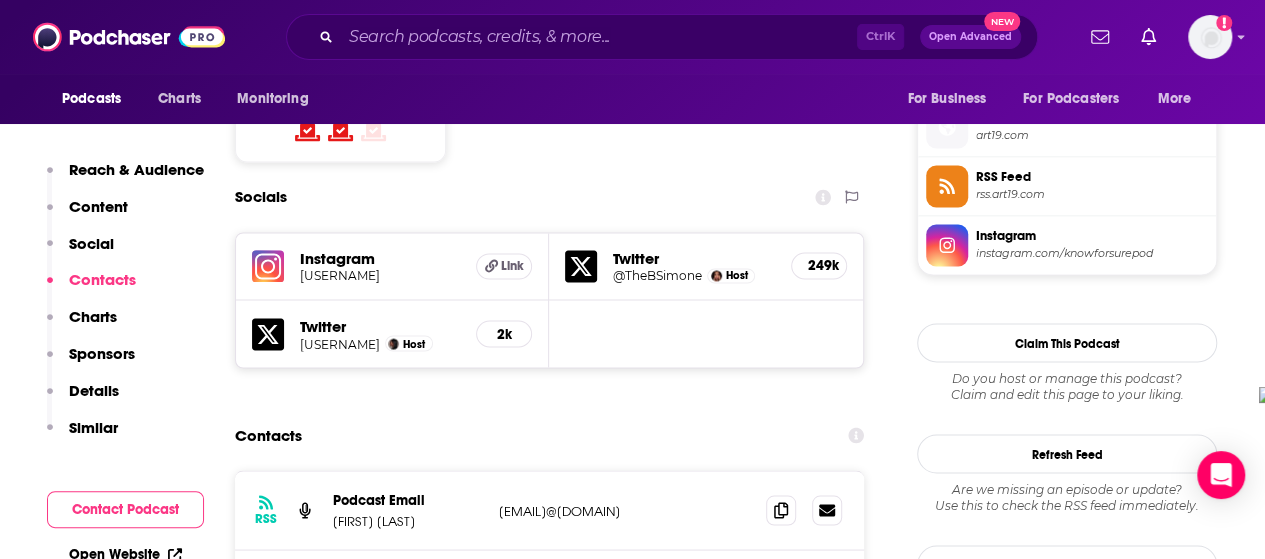 click on "Instagram" at bounding box center (380, 258) 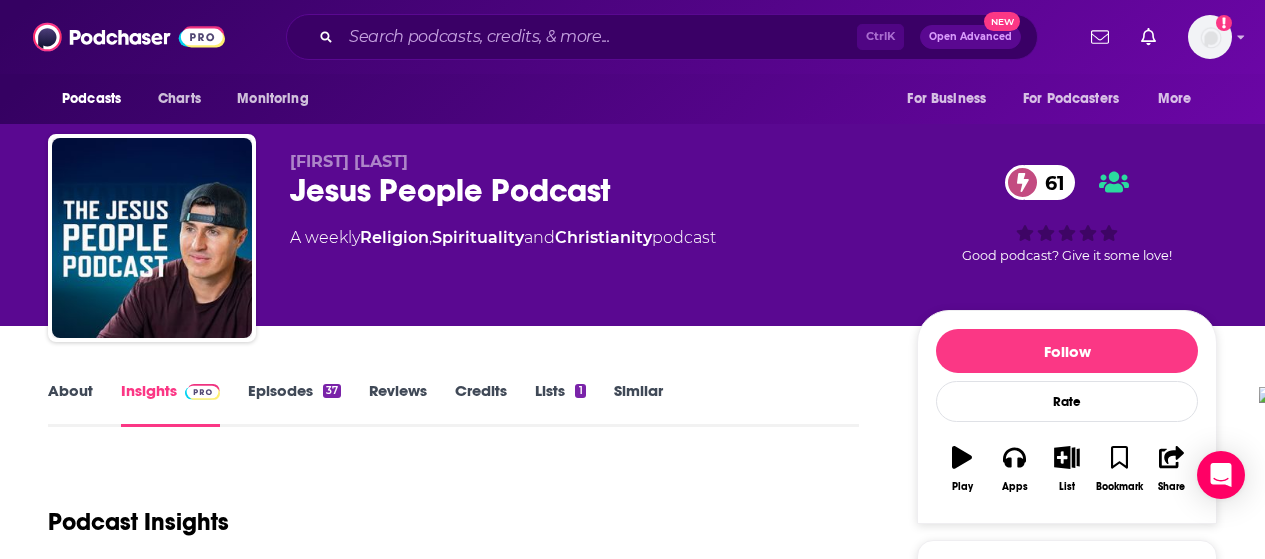 scroll, scrollTop: 0, scrollLeft: 0, axis: both 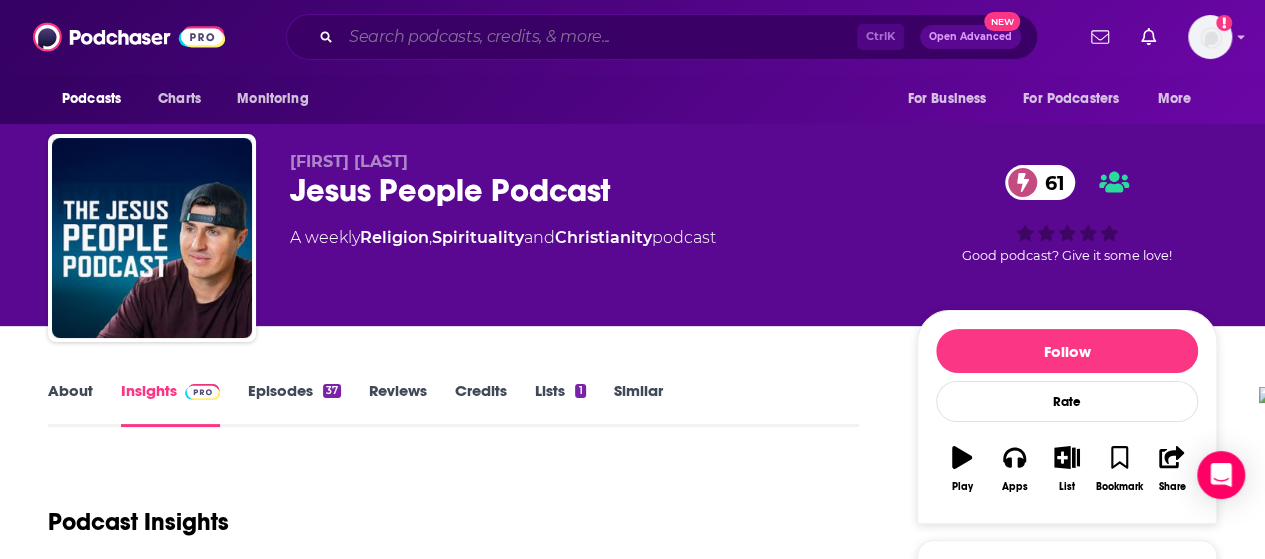 click at bounding box center (599, 37) 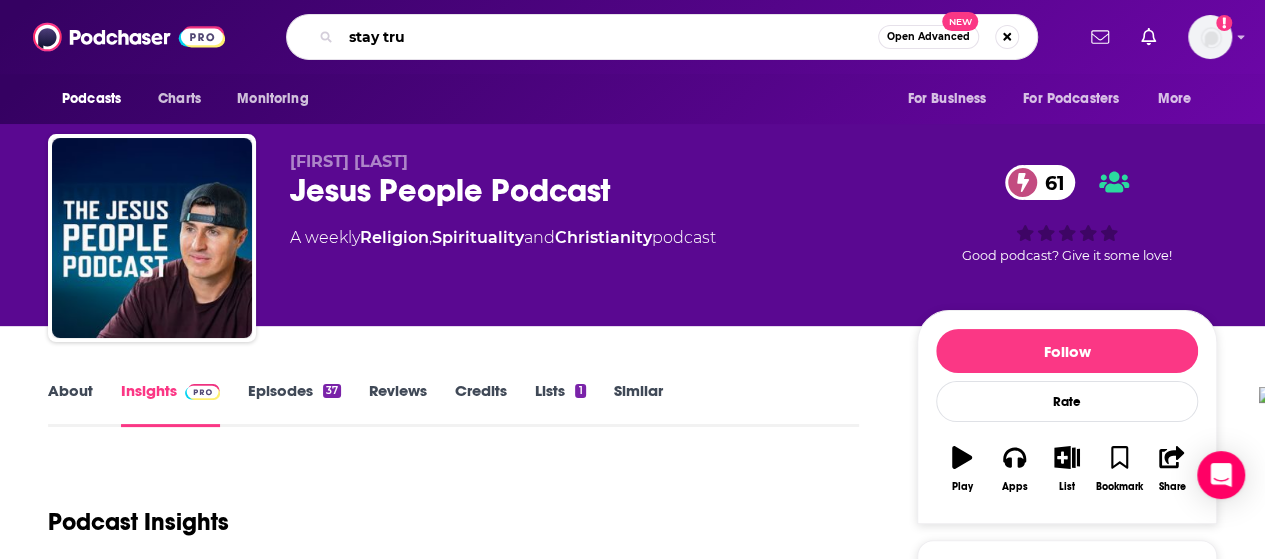 type on "stay true" 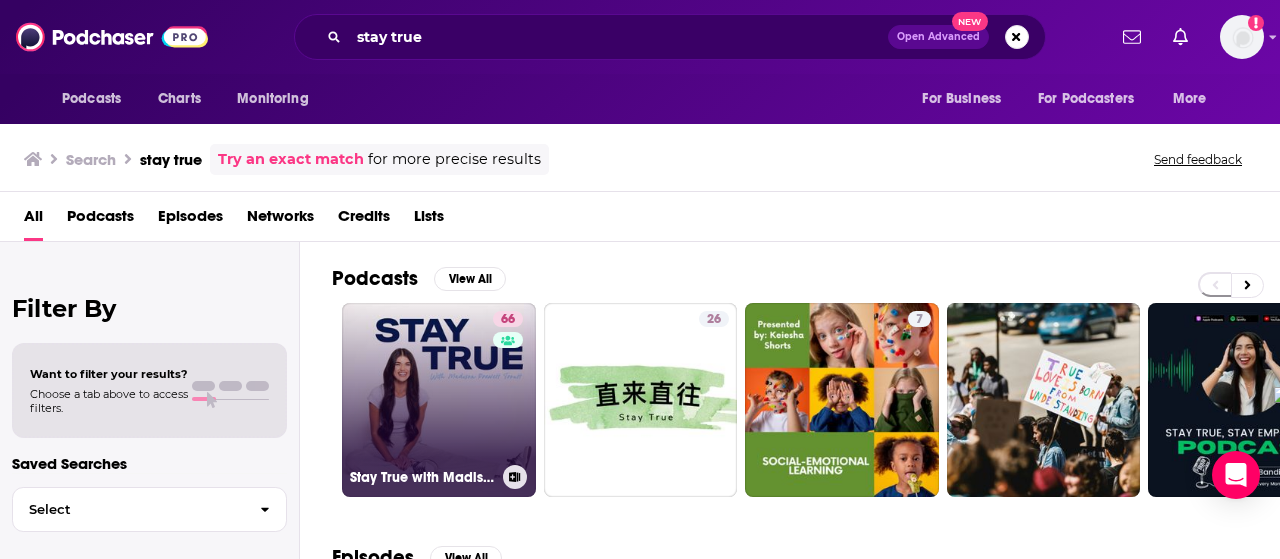 click on "66 Stay True with Madison Prewett Troutt" at bounding box center (439, 400) 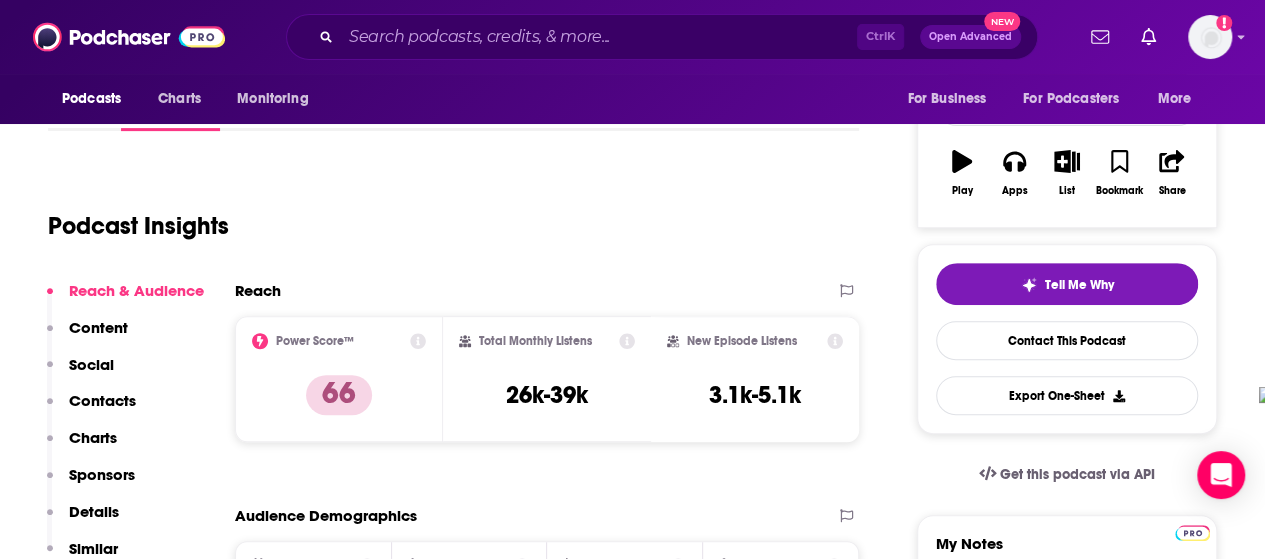 scroll, scrollTop: 300, scrollLeft: 0, axis: vertical 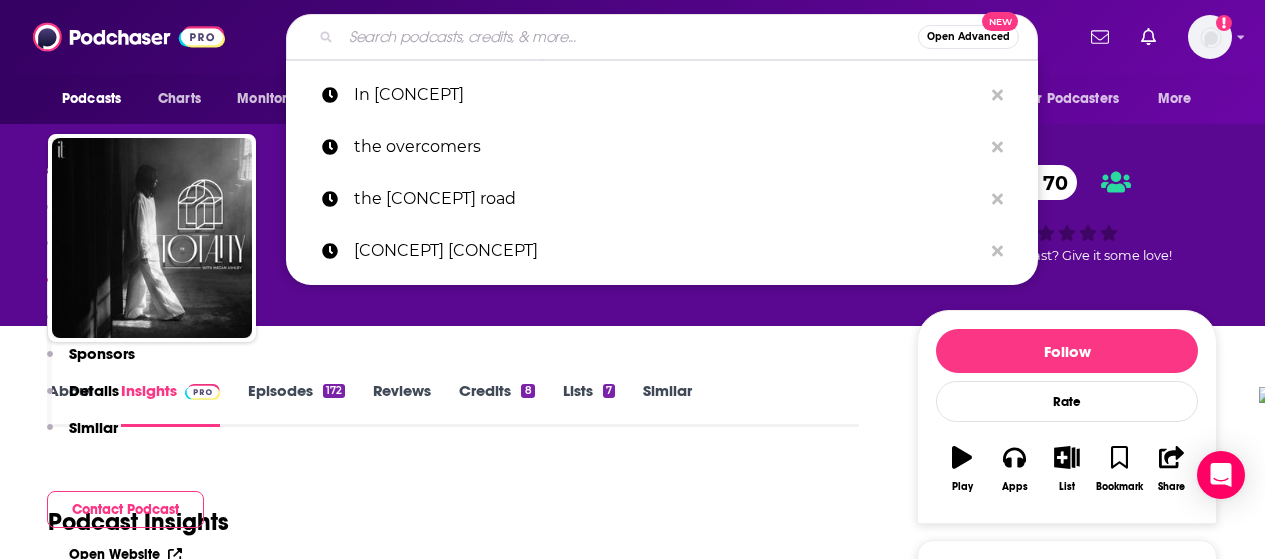 click at bounding box center [629, 37] 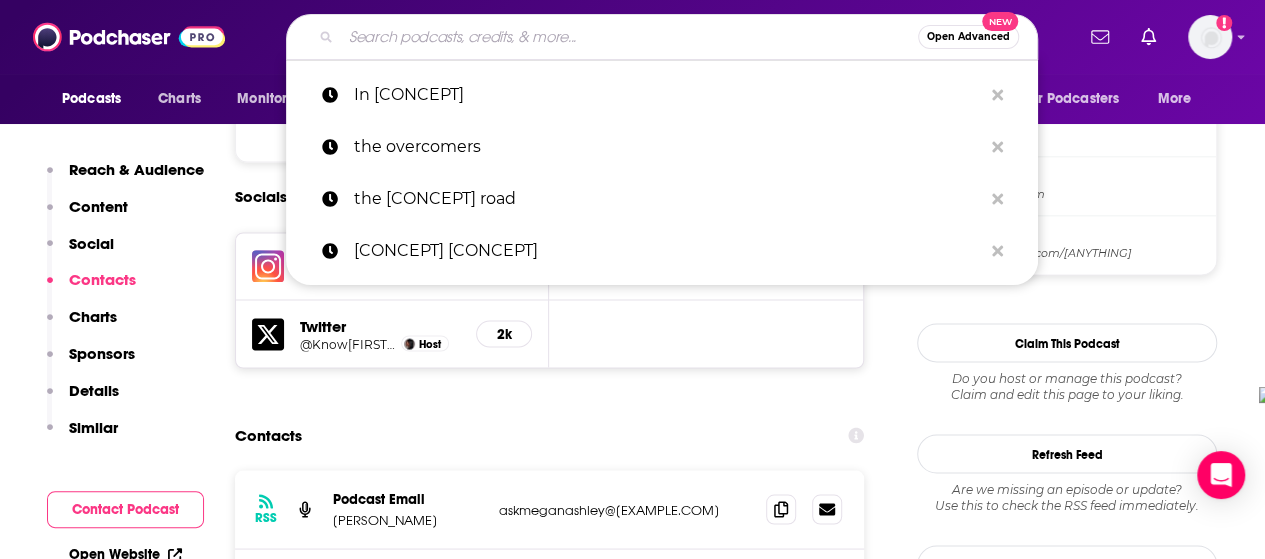 scroll, scrollTop: 0, scrollLeft: 0, axis: both 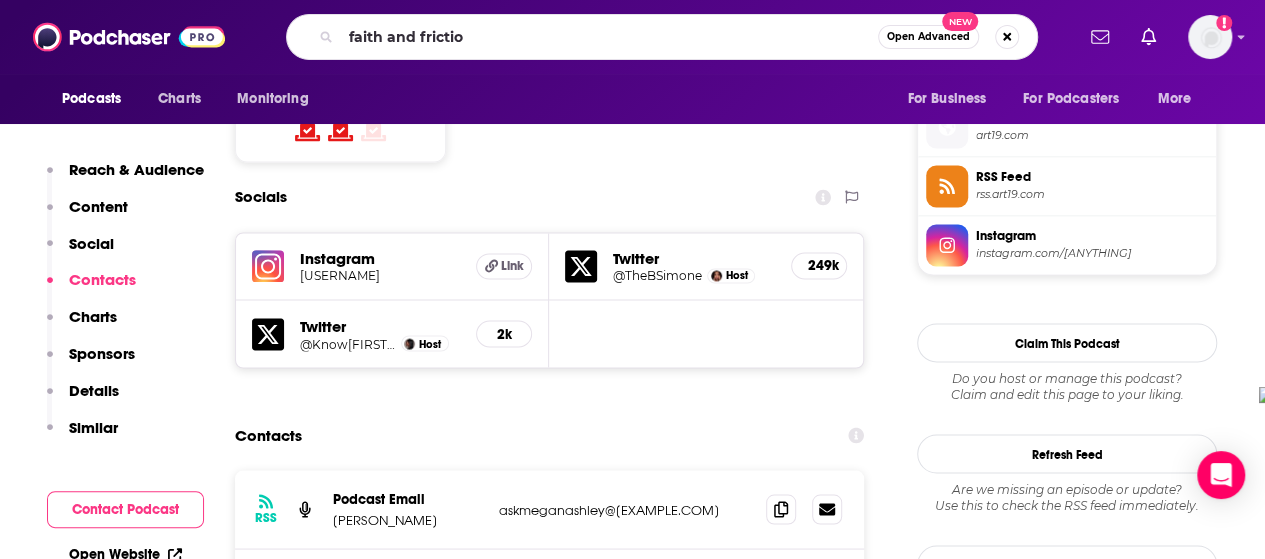 type on "[FIRST] and [CONCEPT]" 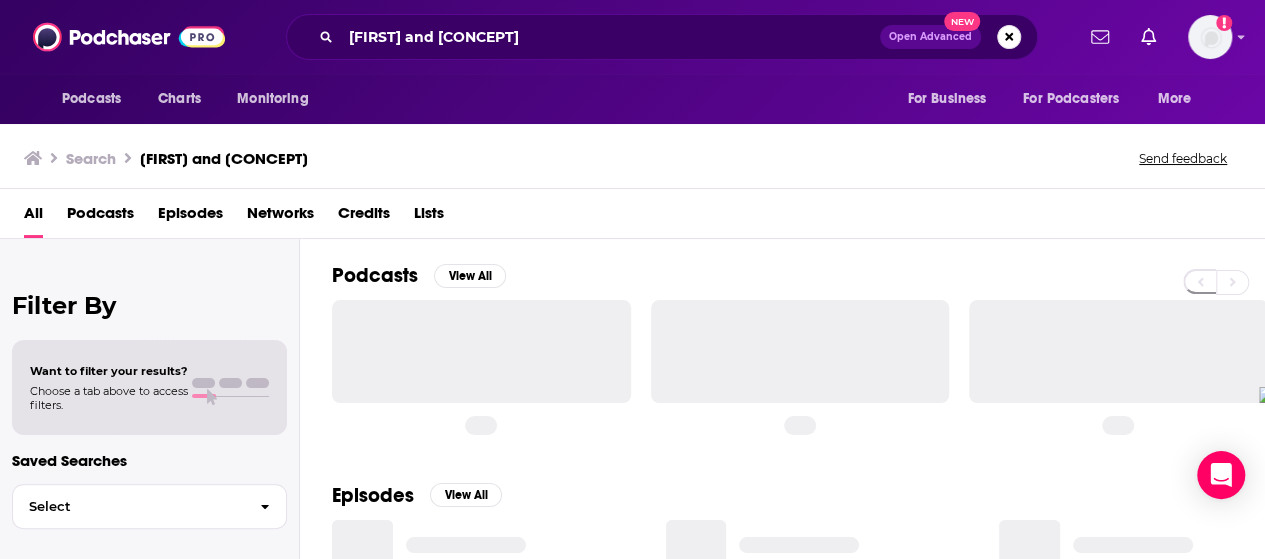 scroll, scrollTop: 0, scrollLeft: 0, axis: both 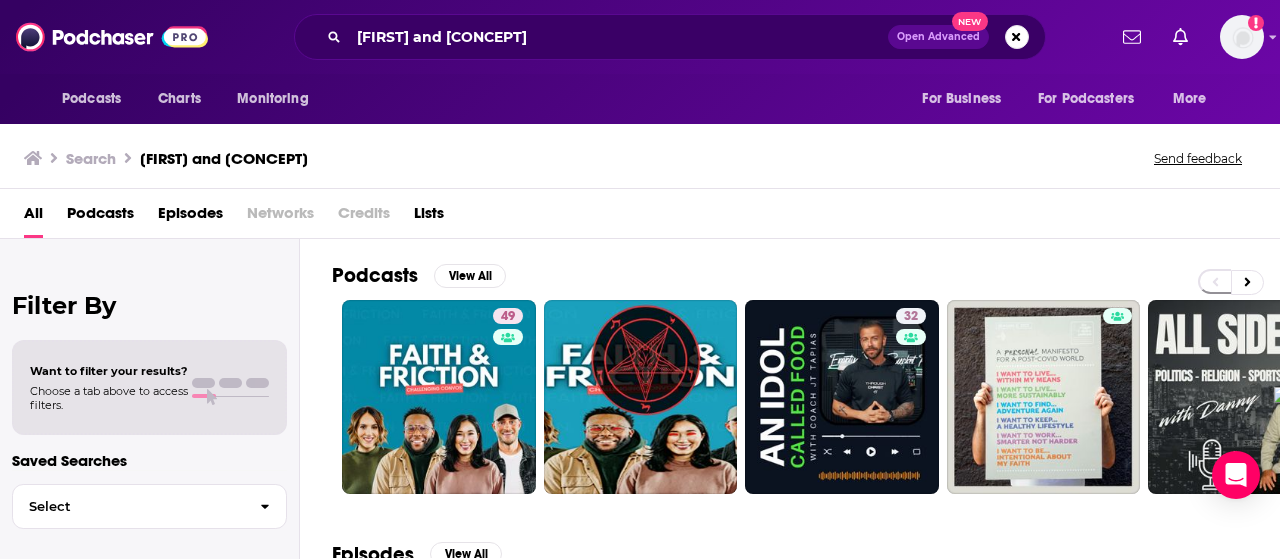 click on "Podcasts View All [NUMBER] [NUMBER] Episodes View All [FIRST] and [CONCEPT] Podcast [NUMBER] Trailer Welcome to [FIRST] & [CONCEPT] Blurry Creatures [NUMBER] EP: [NUMBER] The Red Heifer with [FIRST] and [CONCEPT] [FIRST] And [CONCEPT] Podcast Exposed Light's Church Of Satan [FIRST] And [CONCEPT] Podcast Exposed Light's Church Of Satan [PERSON_NAME]'s podcast [FIRST], [CONCEPT], and [CONCEPT] [PERSON_NAME]'s podcast [FIRST], [CONCEPT], and [CONCEPT] [ORGANIZATION_NAME] When [CONCEPT] Causes [CONCEPT] [PERSON_NAME] [NUMBER] Al Quds 01 A City of [CONCEPT] and [CONCEPT] [CONCEPT] [NUMBER] [PERSON_NAME] | When [CONCEPT] Causes [CONCEPT]—and Healing - EP. [NUMBER] [CONCEPT] [NUMBER] [PERSON_NAME] | When [CONCEPT] Causes [CONCEPT]—and Healing - EP. [NUMBER] Lists View All Language Learning Top 10 Christian Podcast Episodes PUBLIC List Brands Unlock Access sponsor history on the top 5,000 podcasts. McDonalds Burger King Podchaser Pro" at bounding box center [790, 398] 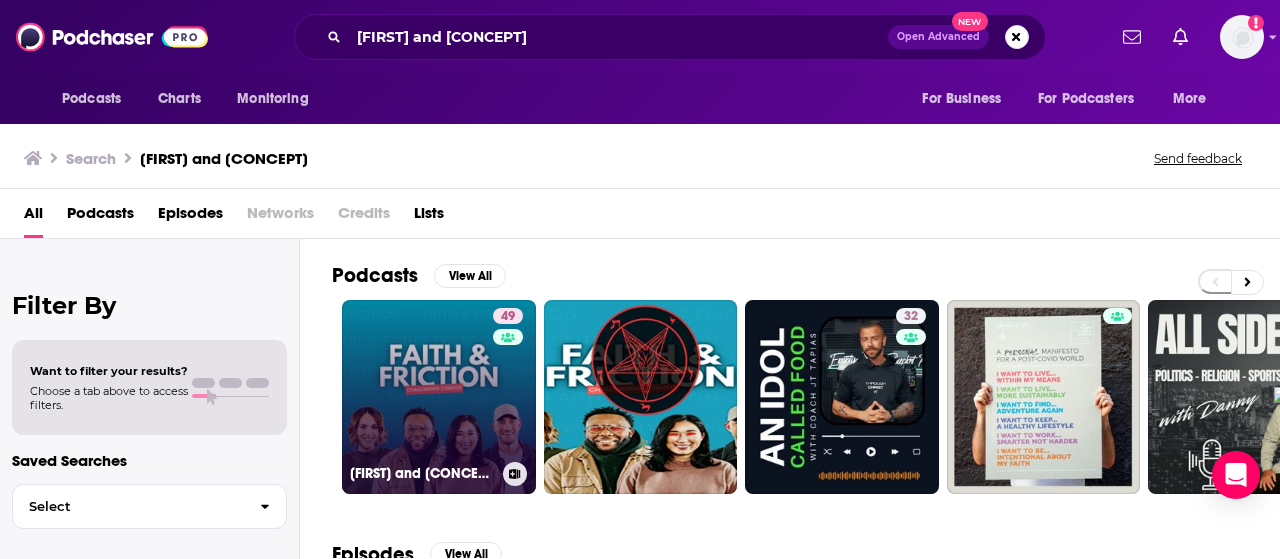 click on "[NUMBER] [FIRST] and [CONCEPT] Podcast" at bounding box center [439, 397] 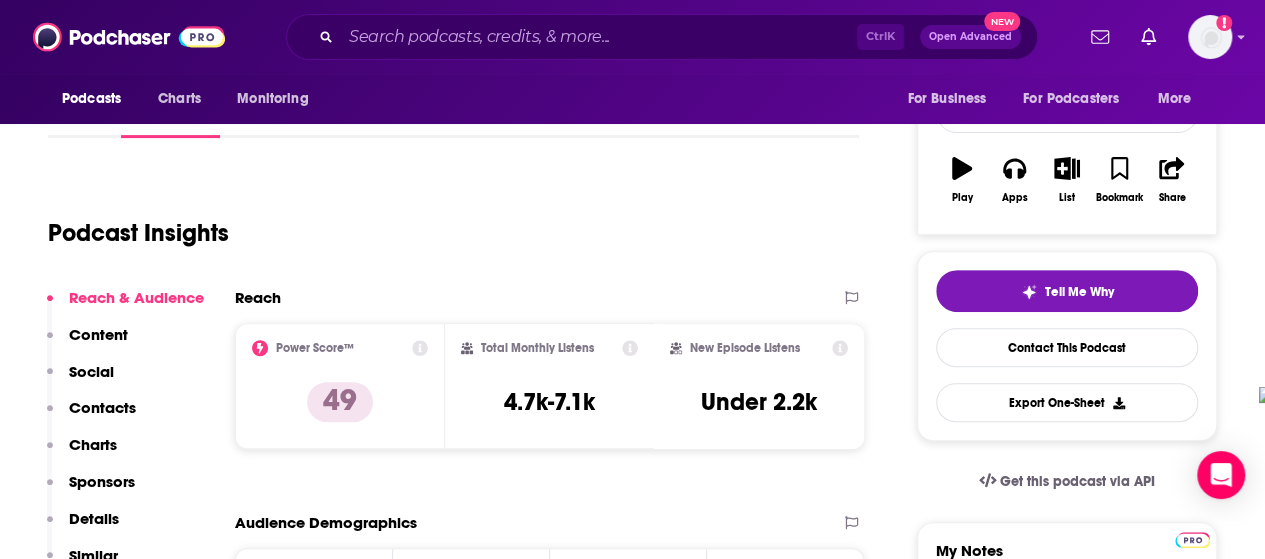 scroll, scrollTop: 300, scrollLeft: 0, axis: vertical 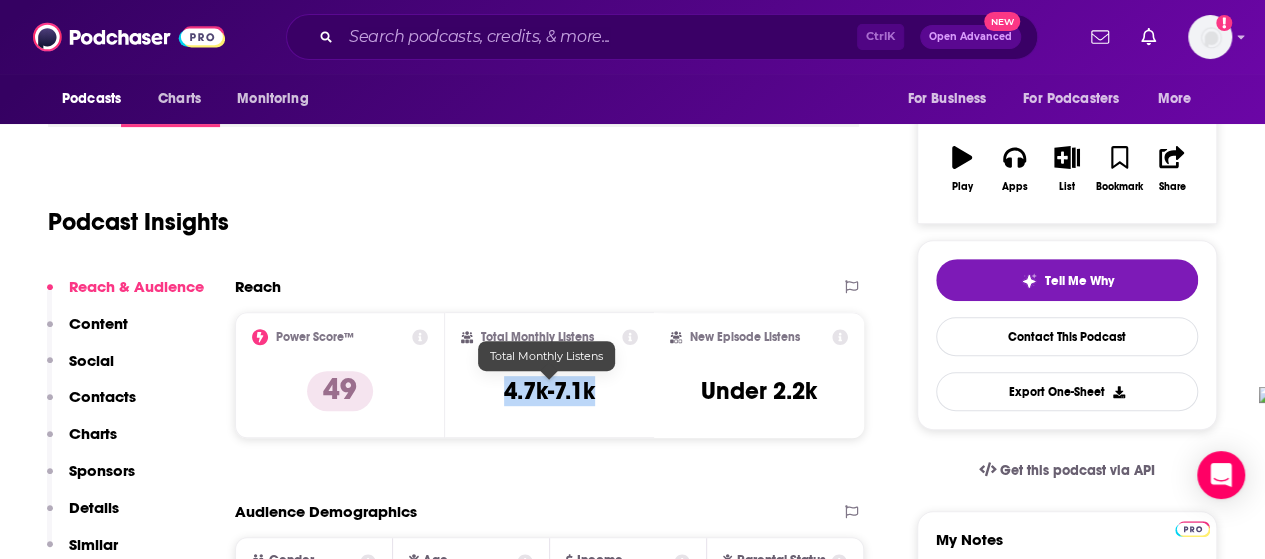 drag, startPoint x: 506, startPoint y: 395, endPoint x: 600, endPoint y: 393, distance: 94.02127 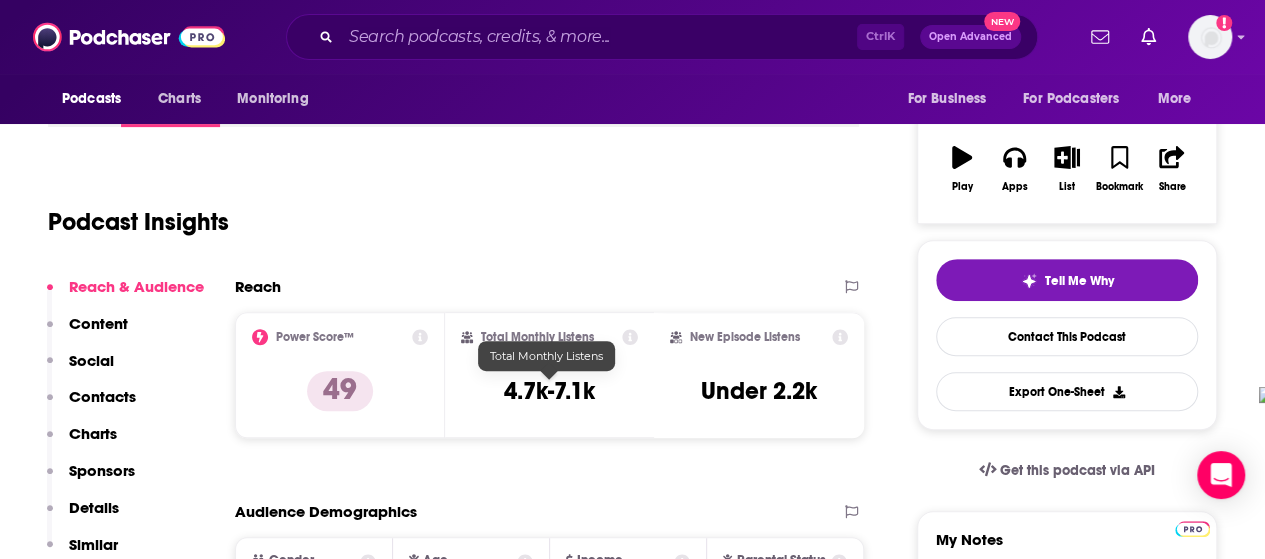 drag, startPoint x: 588, startPoint y: 394, endPoint x: 457, endPoint y: 499, distance: 167.88687 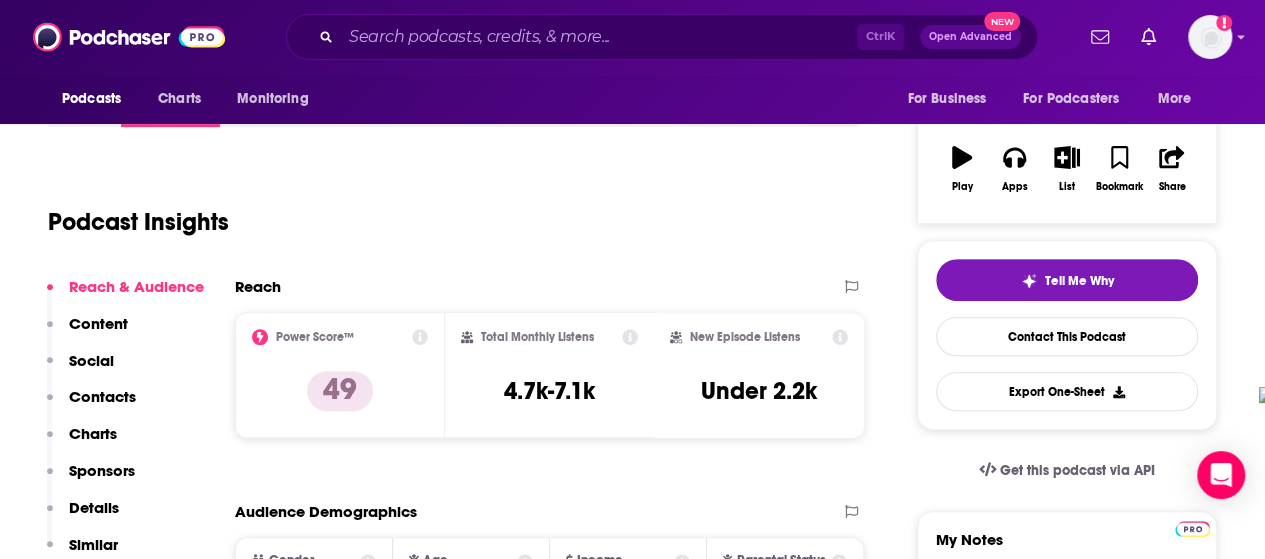 click on "Podcasts Charts Monitoring Ctrl K Open Advanced New For Business For Podcasters More Add a profile image" at bounding box center (632, 37) 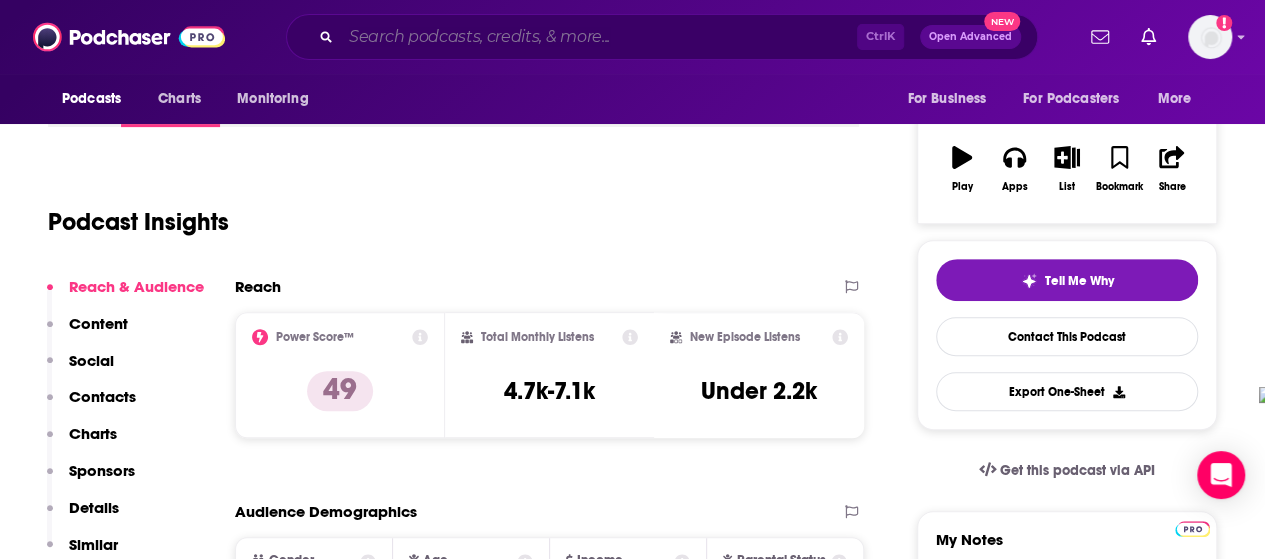 click at bounding box center (599, 37) 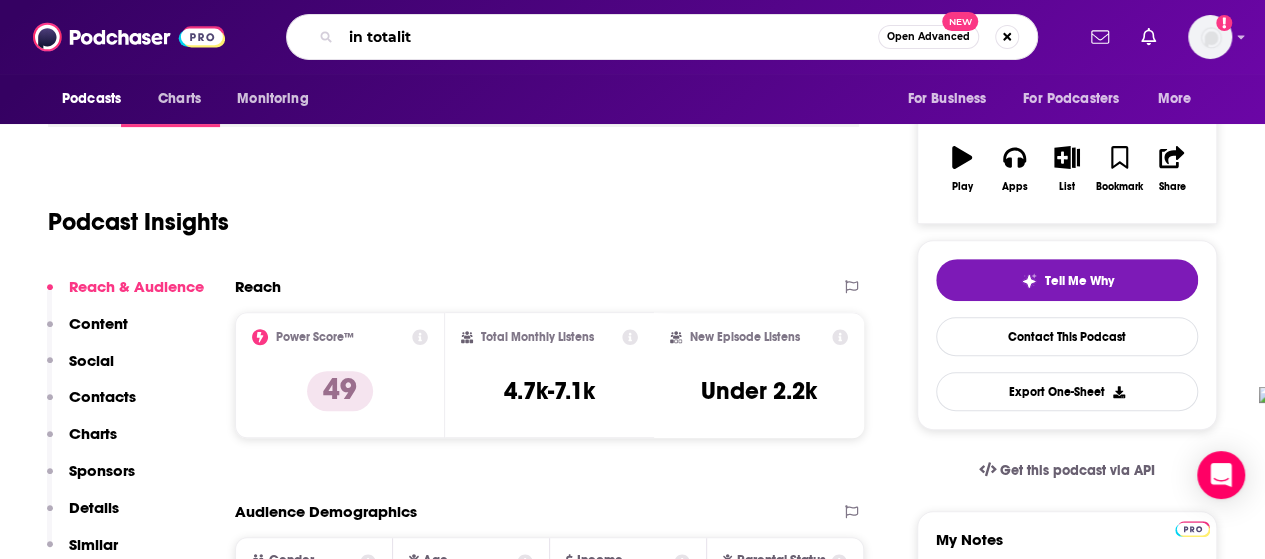 type on "in totality" 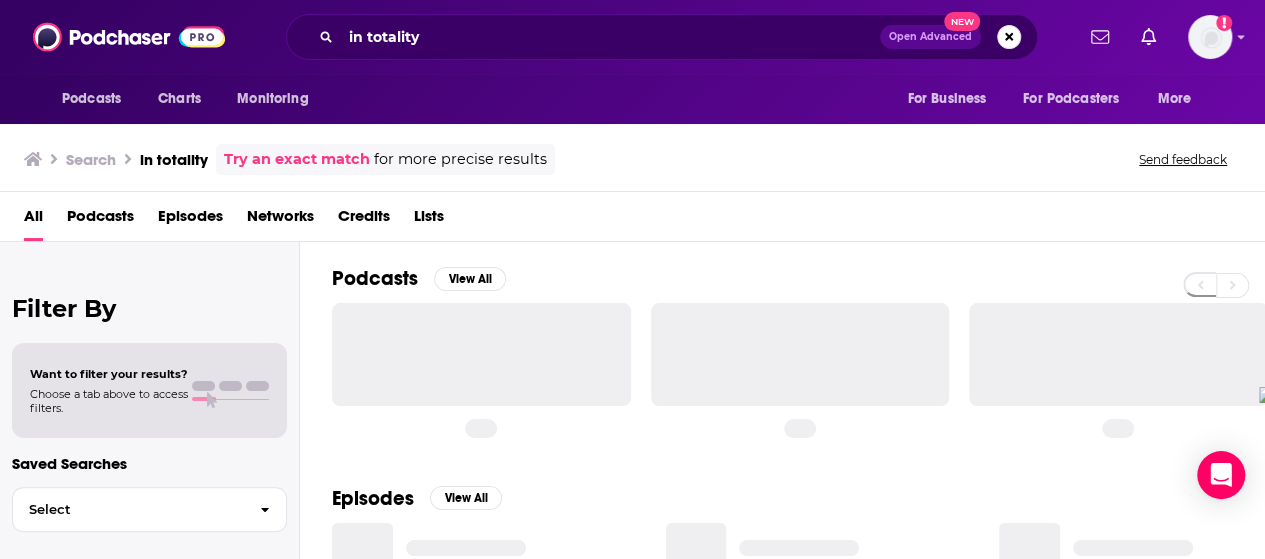 scroll, scrollTop: 0, scrollLeft: 0, axis: both 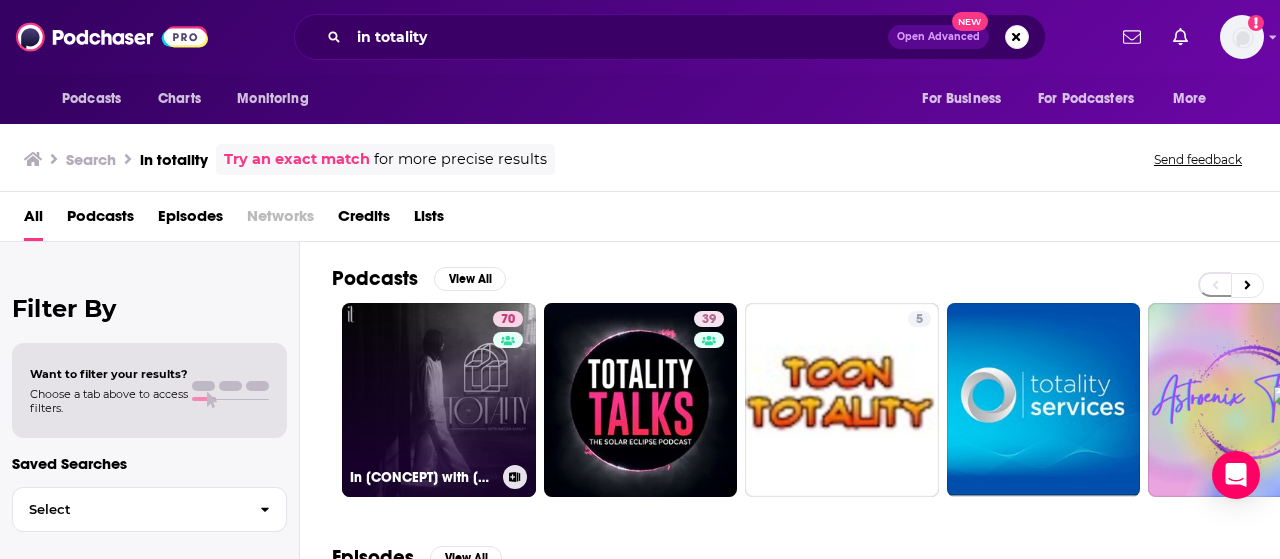 click on "[NUMBER] In [CONCEPT] with [PERSON_NAME]" at bounding box center [439, 400] 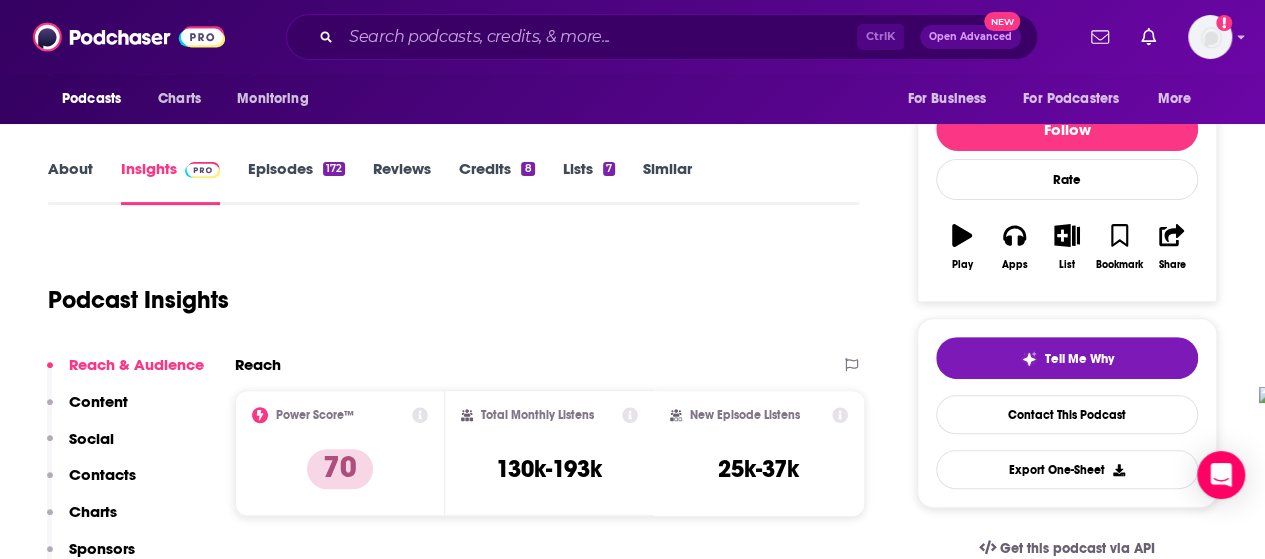scroll, scrollTop: 0, scrollLeft: 0, axis: both 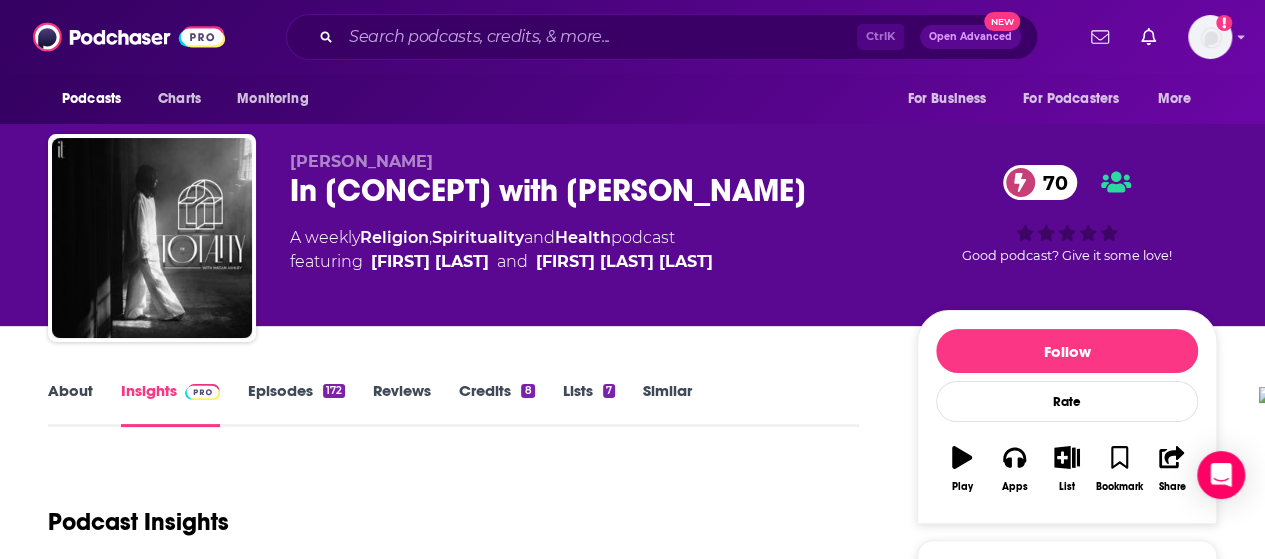 click on "About Insights Episodes [NUMBER] Reviews Credits [NUMBER] Lists [NUMBER] Similar" at bounding box center [453, 402] 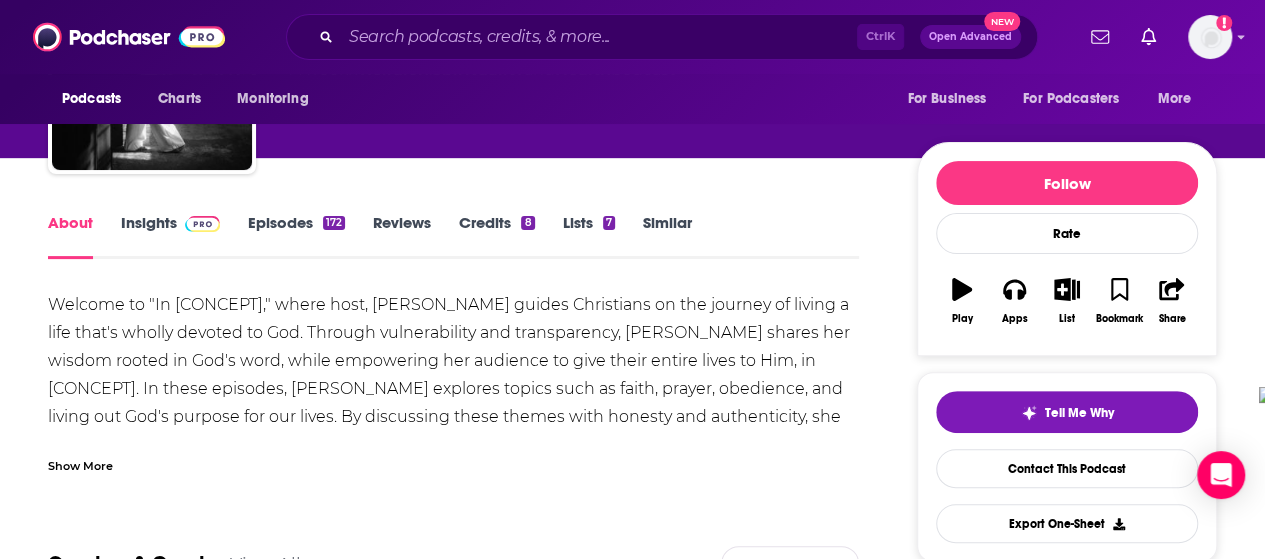 scroll, scrollTop: 200, scrollLeft: 0, axis: vertical 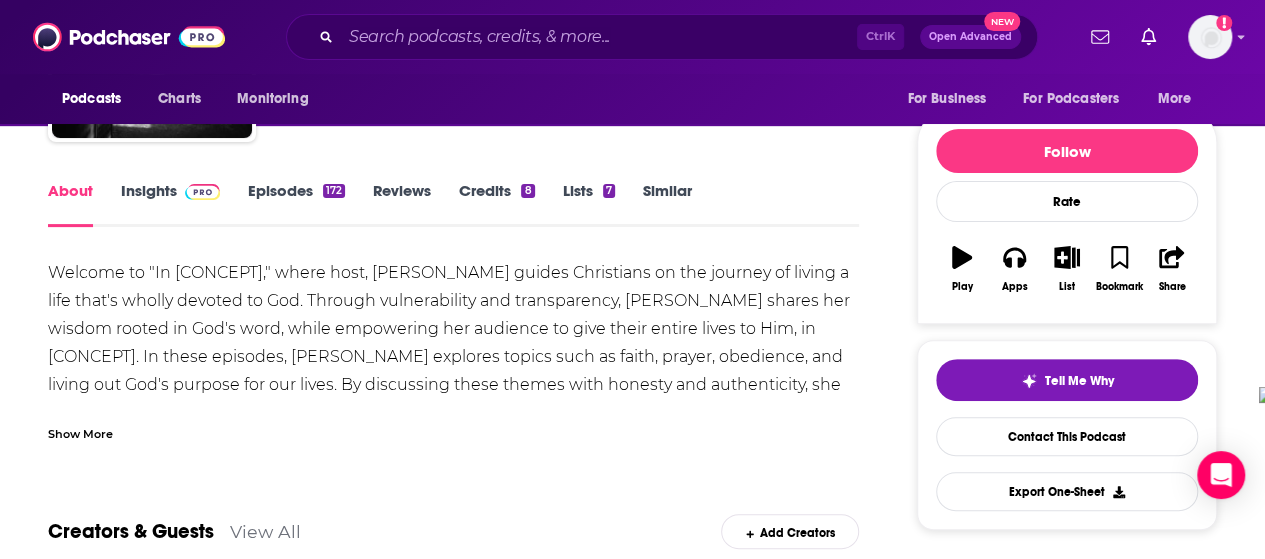 click on "Show More" at bounding box center (80, 432) 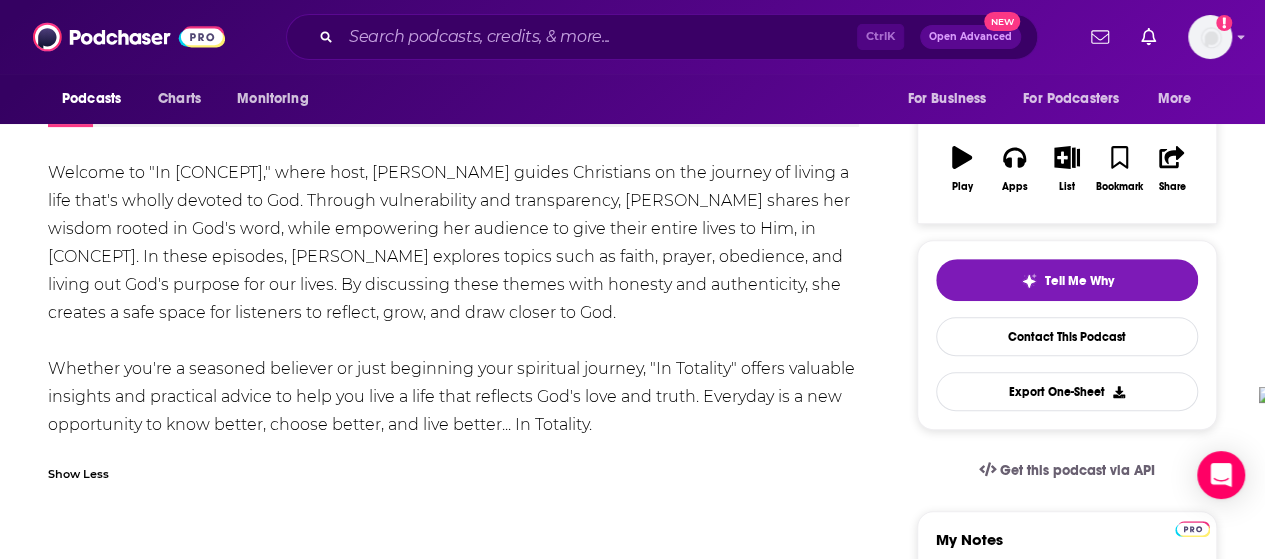 scroll, scrollTop: 200, scrollLeft: 0, axis: vertical 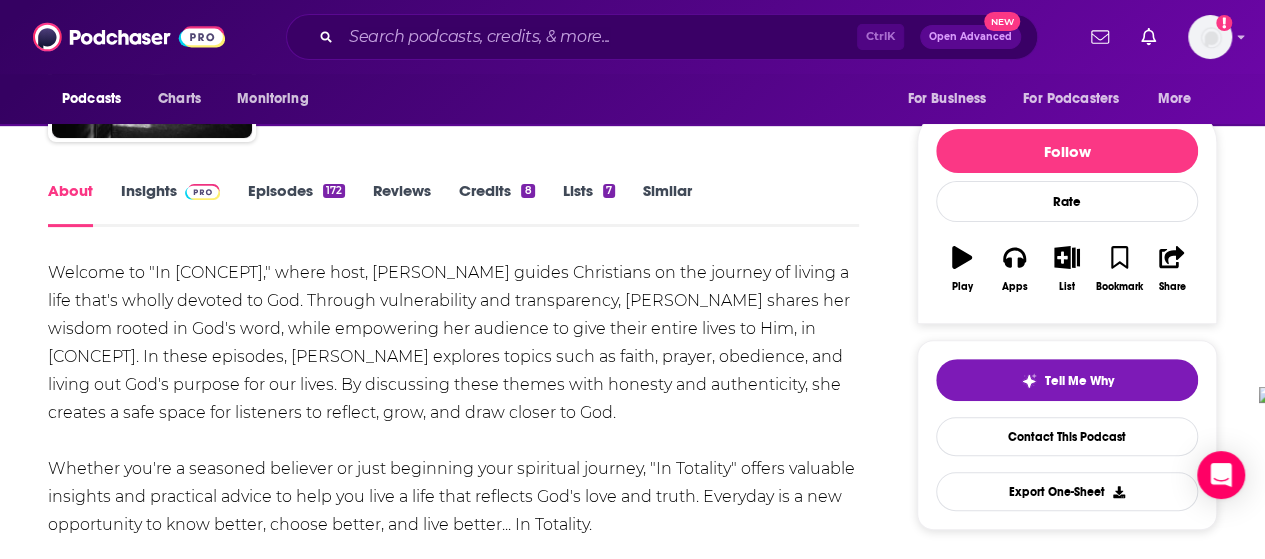 click on "Episodes 172" at bounding box center (296, 204) 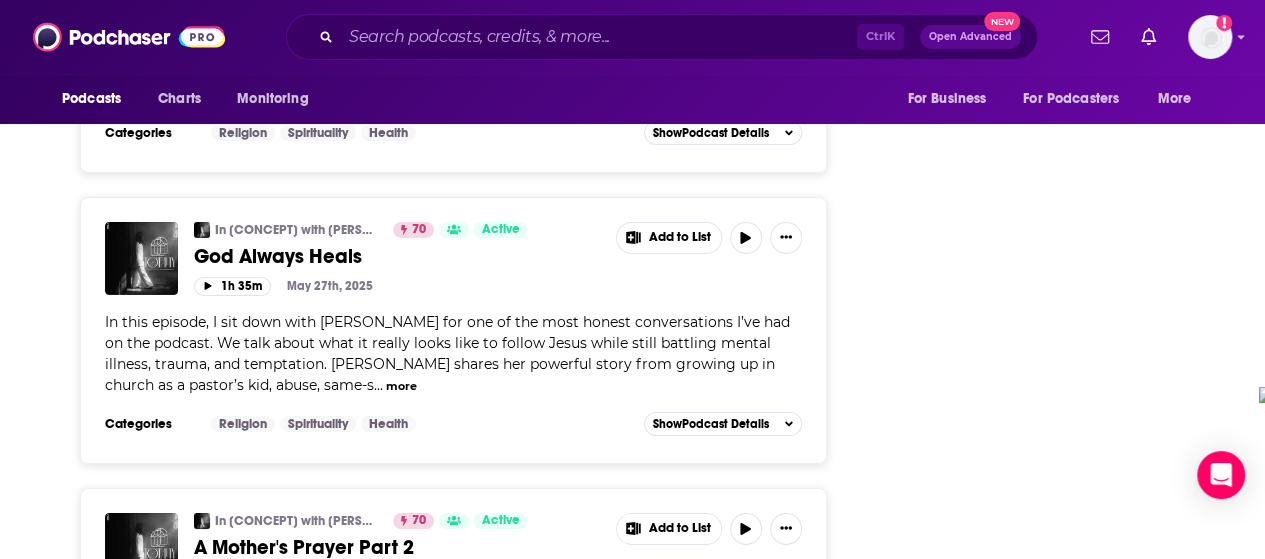 scroll, scrollTop: 3400, scrollLeft: 0, axis: vertical 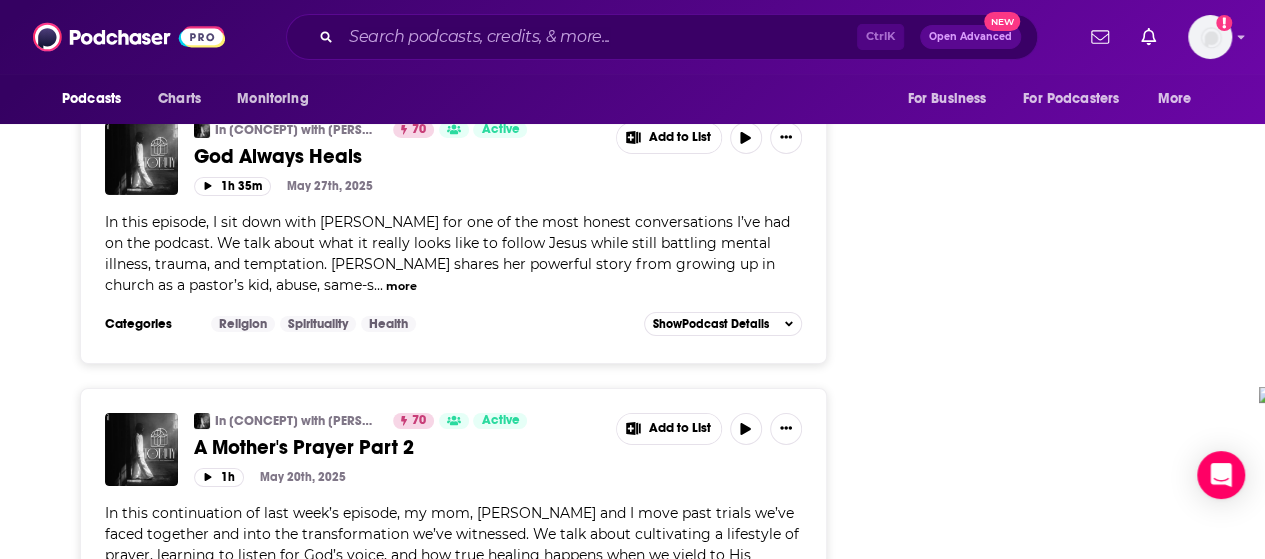 click on "more" at bounding box center [401, 286] 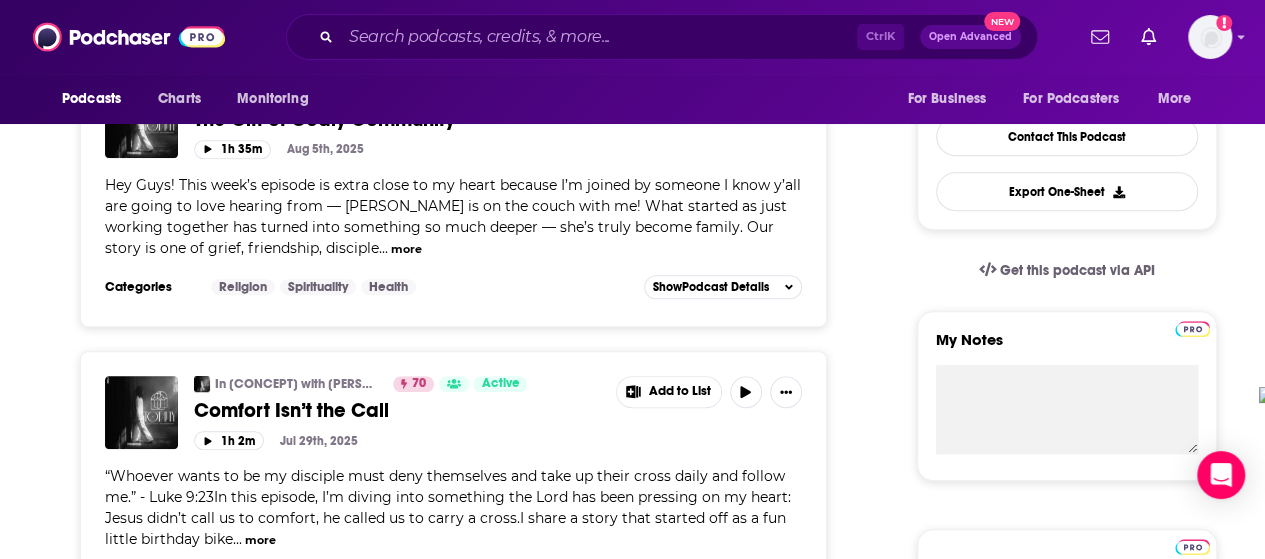 scroll, scrollTop: 0, scrollLeft: 0, axis: both 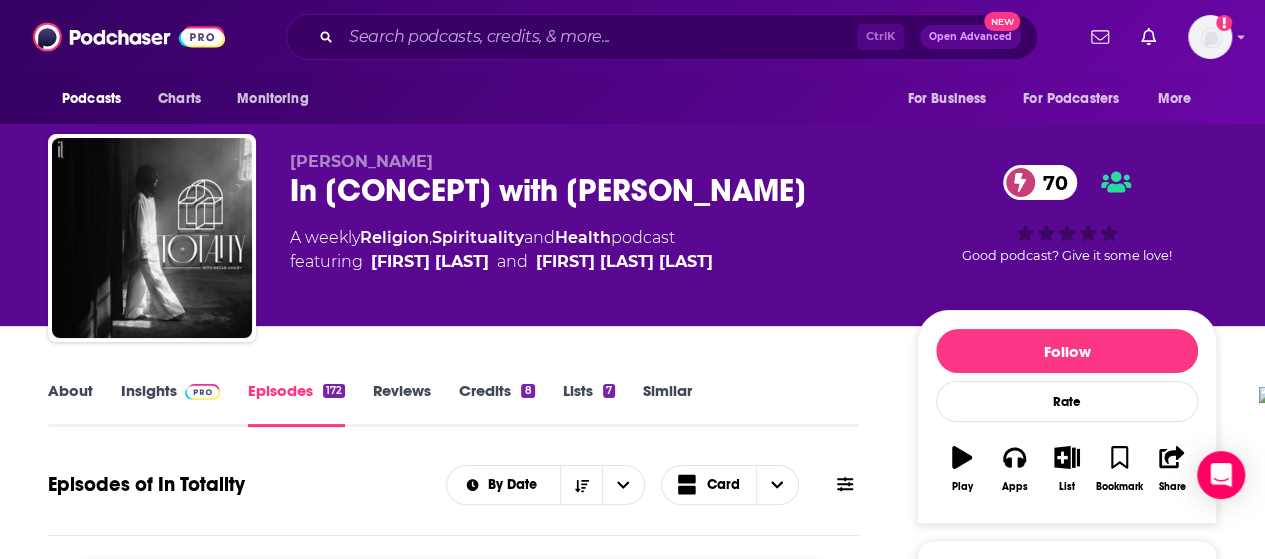click on "Insights" at bounding box center (170, 404) 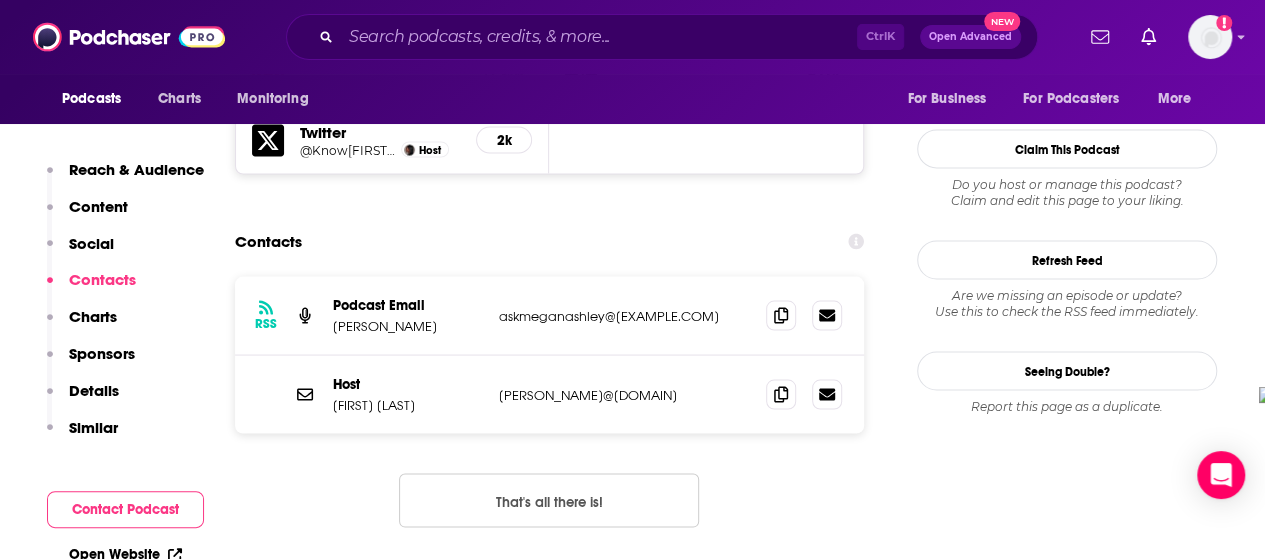 scroll, scrollTop: 1900, scrollLeft: 0, axis: vertical 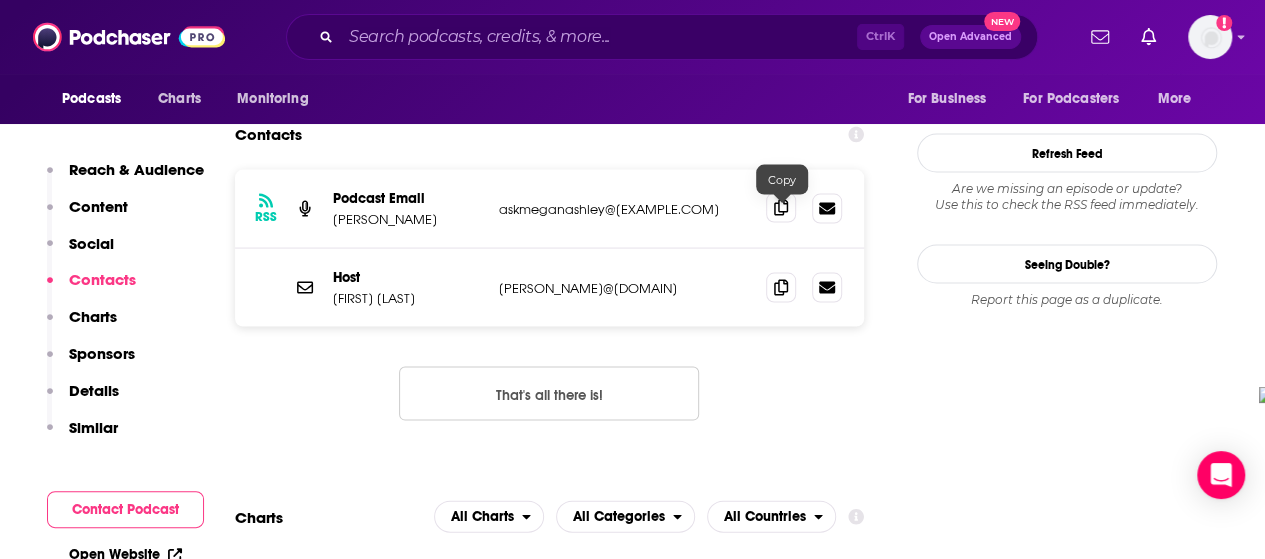 click 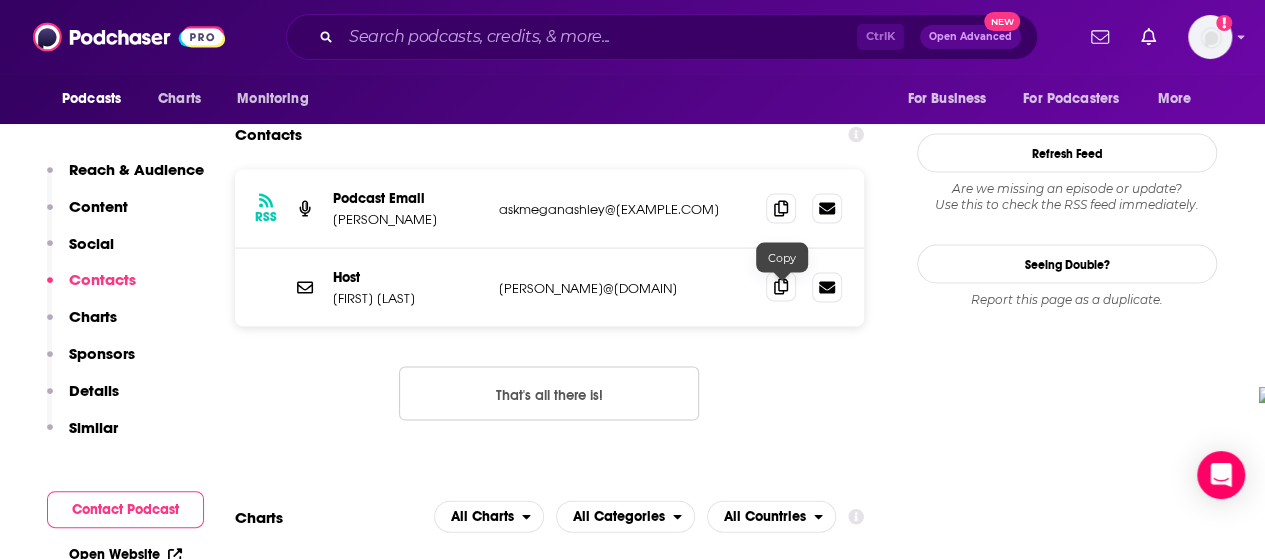 click 